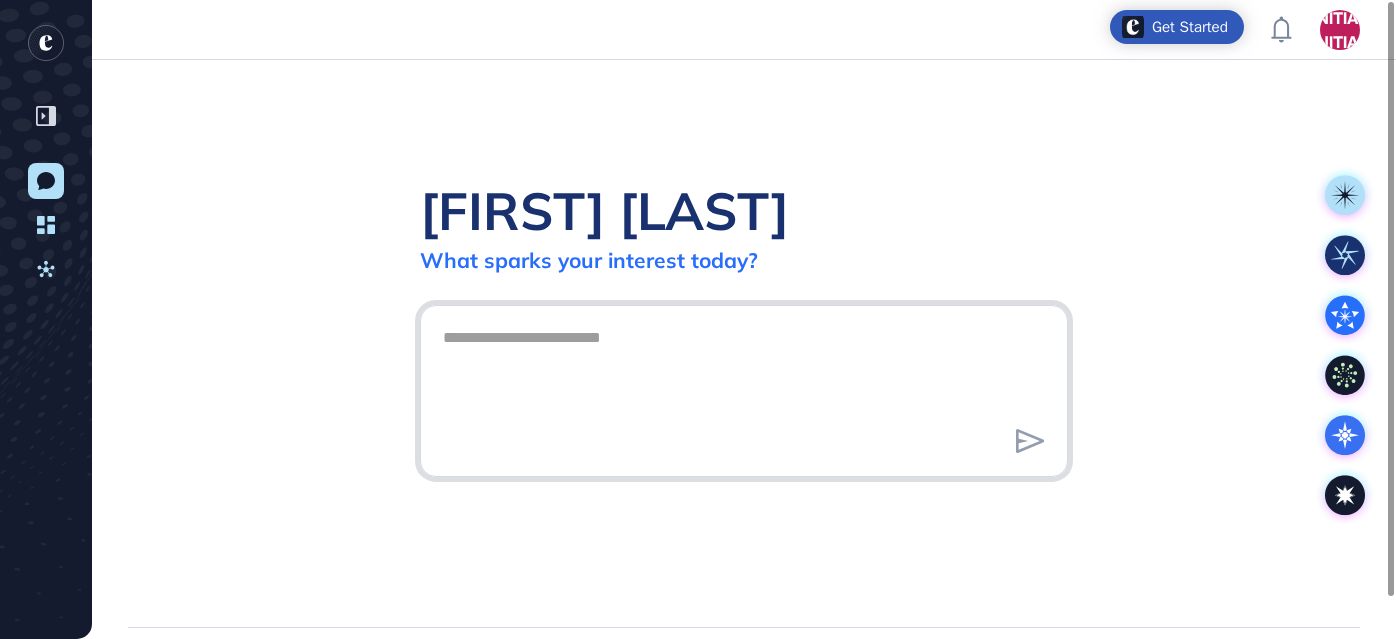 scroll, scrollTop: 0, scrollLeft: 0, axis: both 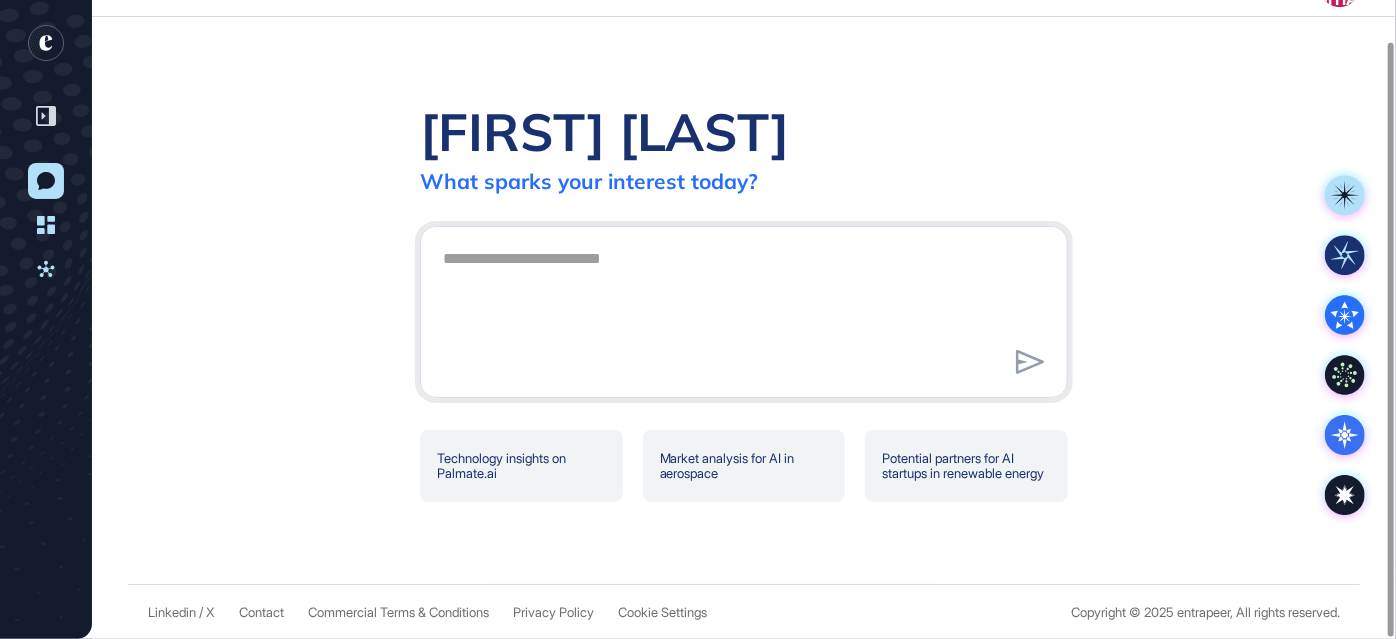 click 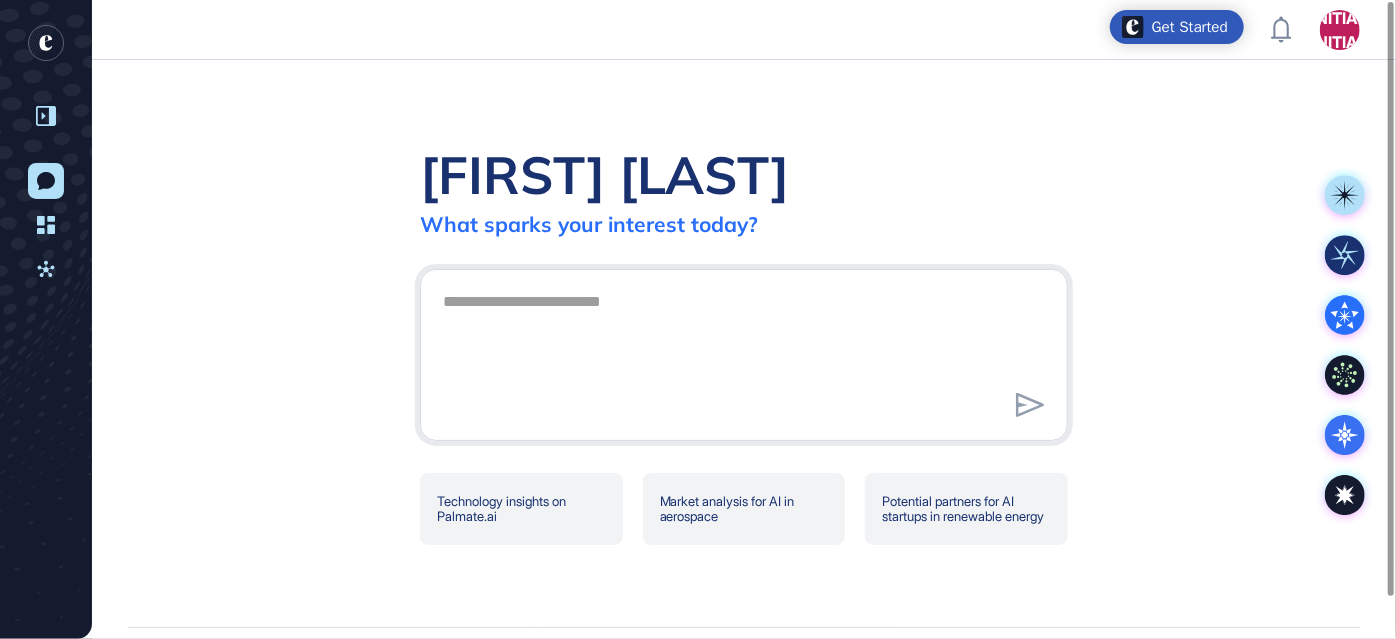click 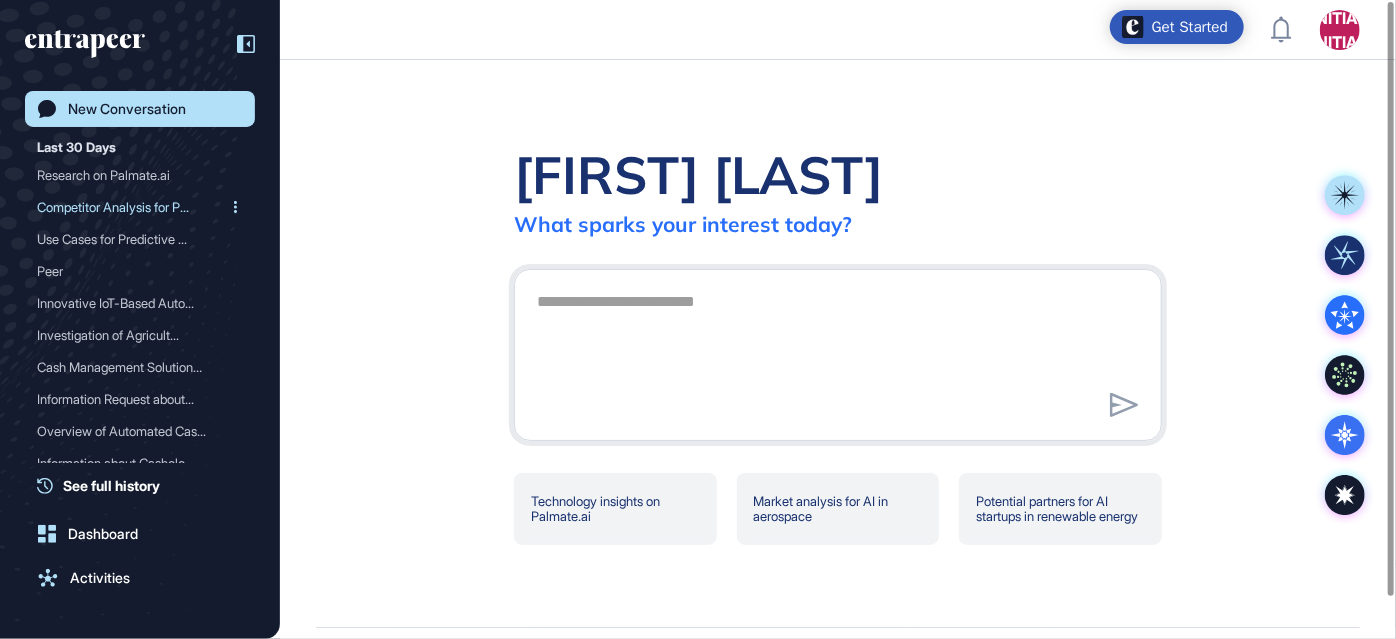 click on "Competitor Analysis for P..." at bounding box center (132, 207) 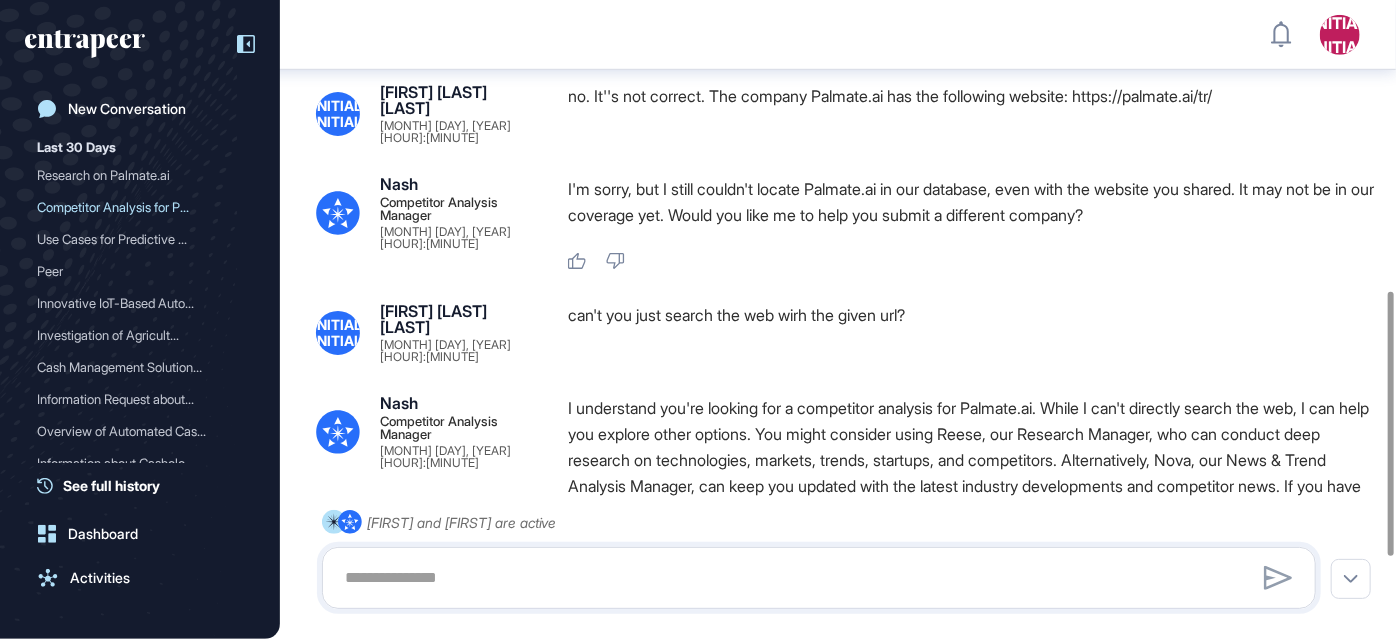 scroll, scrollTop: 898, scrollLeft: 0, axis: vertical 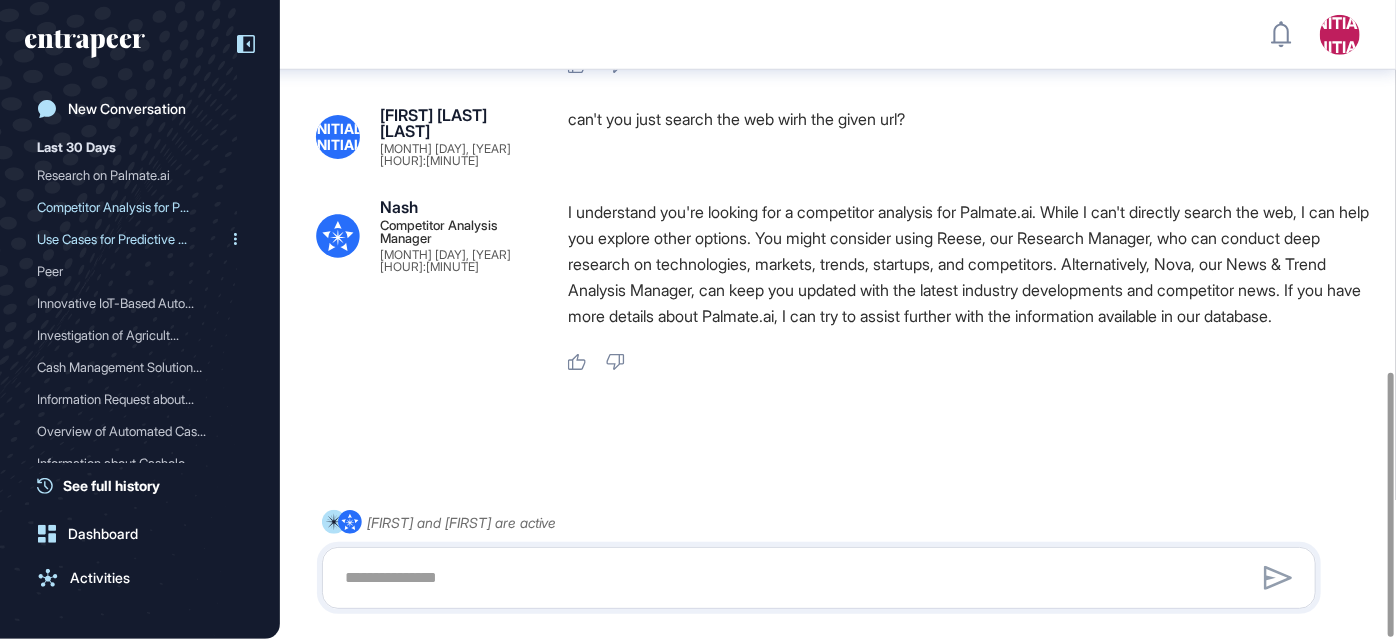 click on "Use Cases for Predictive ..." at bounding box center [132, 239] 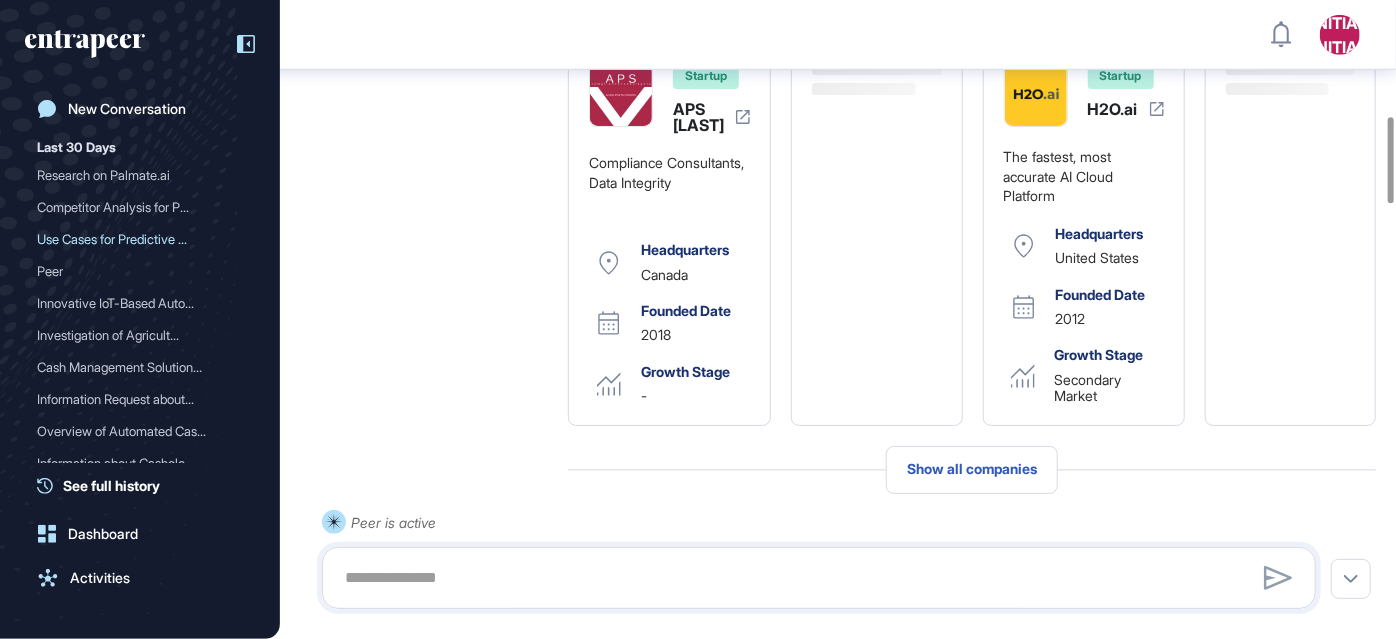 scroll, scrollTop: 859, scrollLeft: 0, axis: vertical 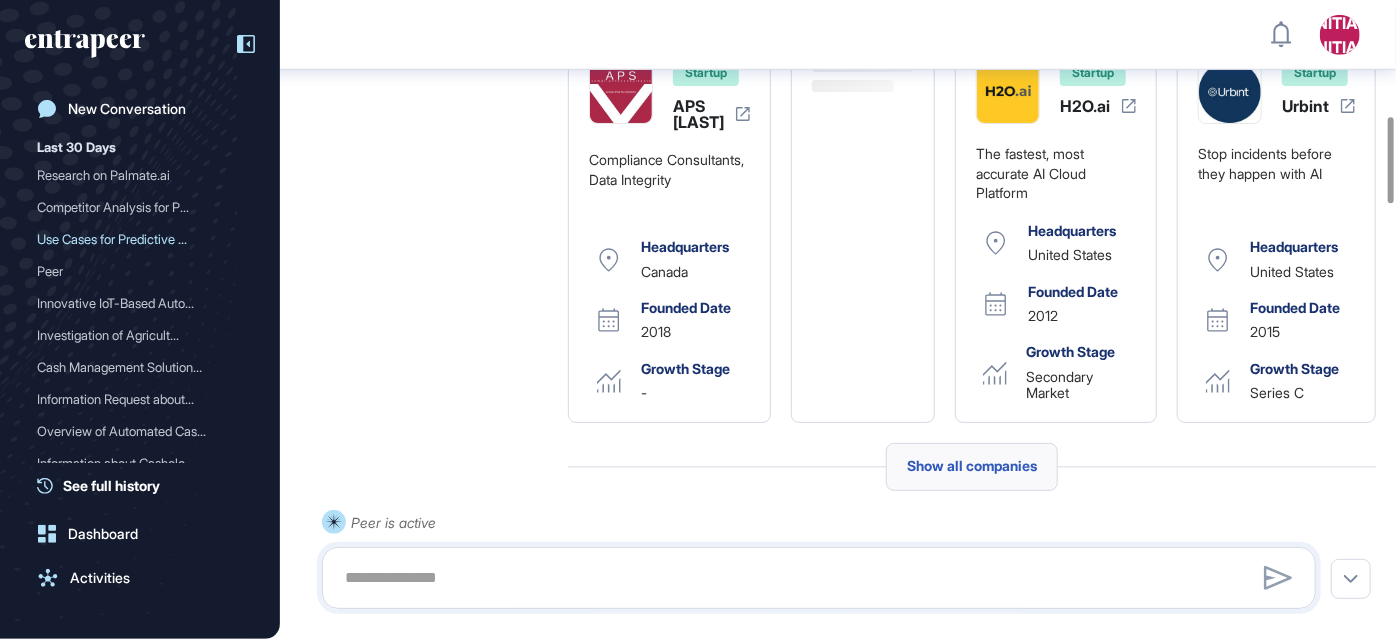 click on "Show all companies" at bounding box center (972, 467) 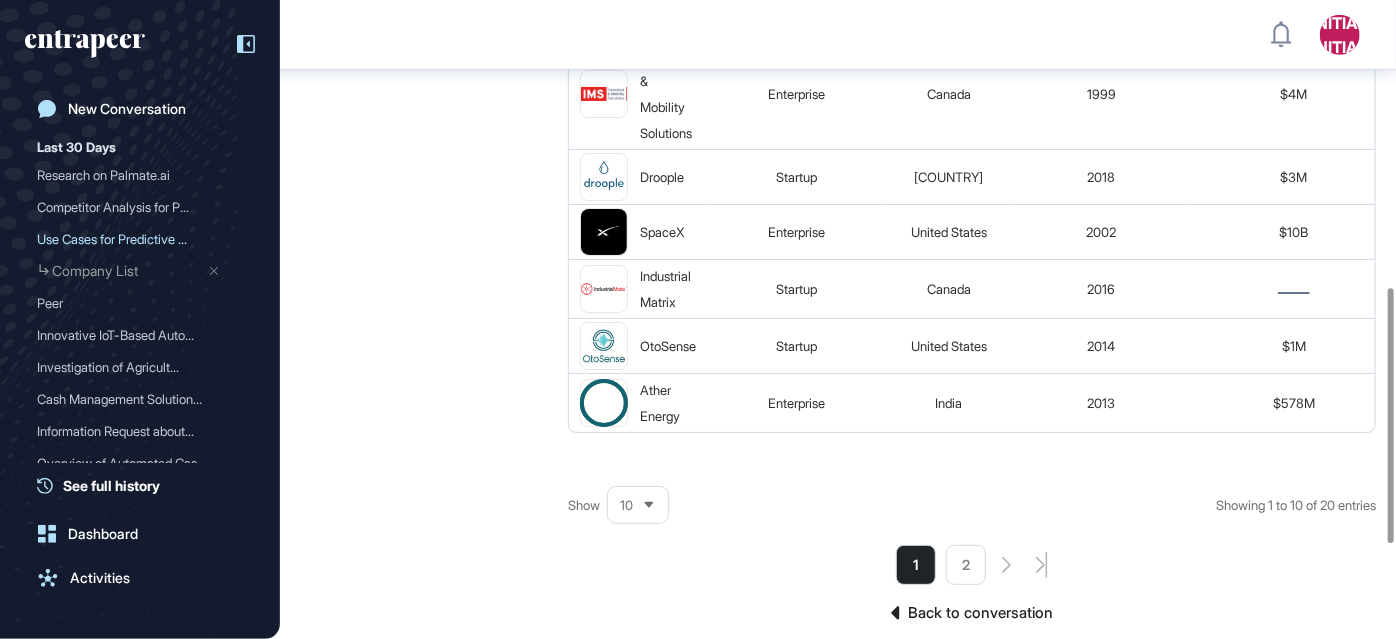 scroll, scrollTop: 718, scrollLeft: 0, axis: vertical 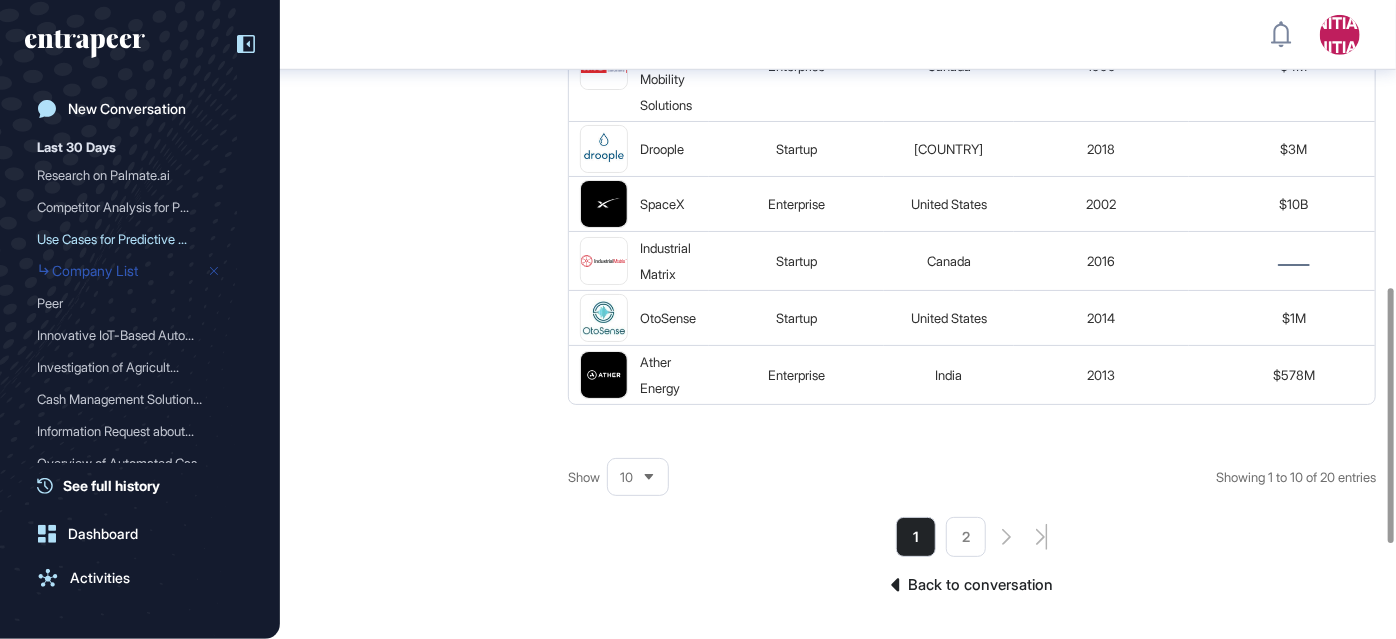 click on "Company List" at bounding box center [95, 271] 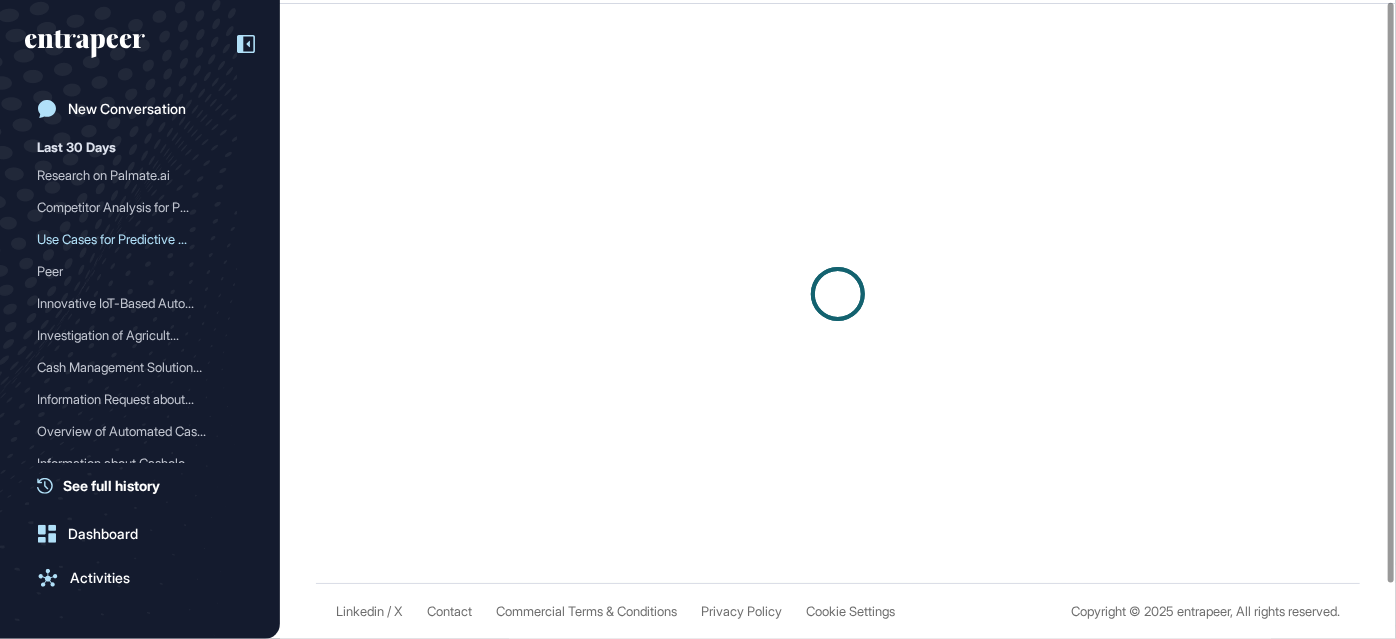scroll, scrollTop: 0, scrollLeft: 0, axis: both 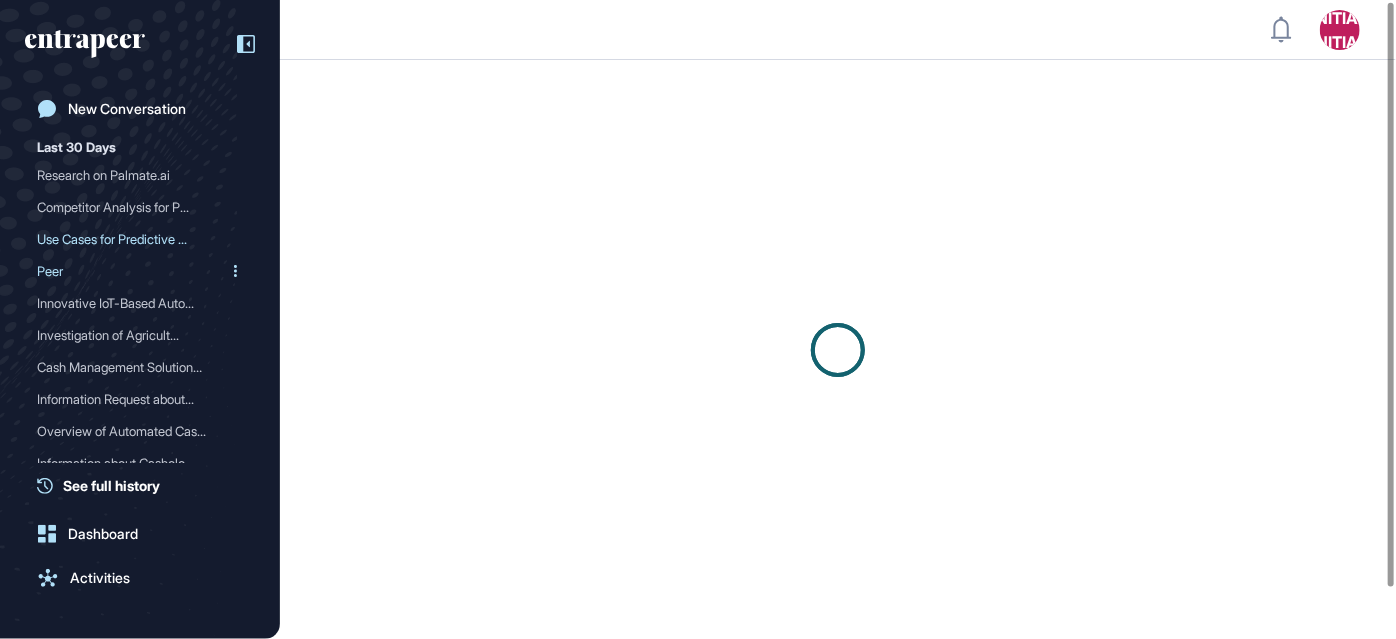 click on "Peer" at bounding box center [132, 271] 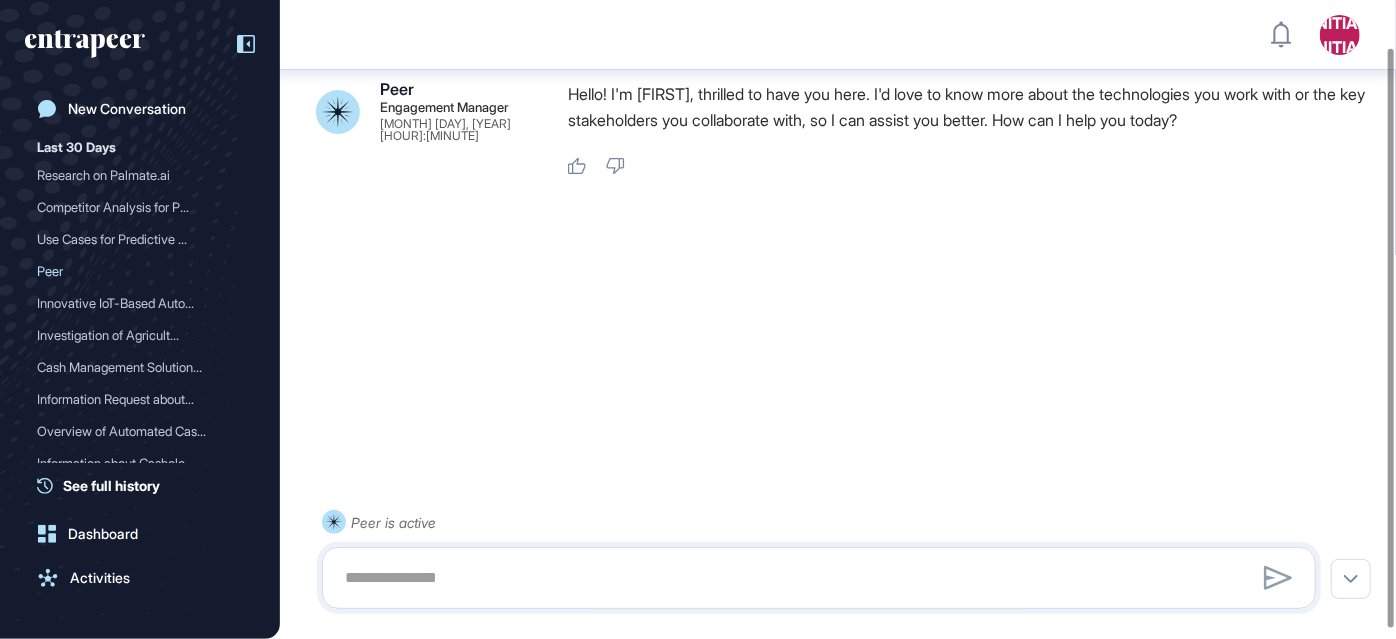 scroll, scrollTop: 0, scrollLeft: 0, axis: both 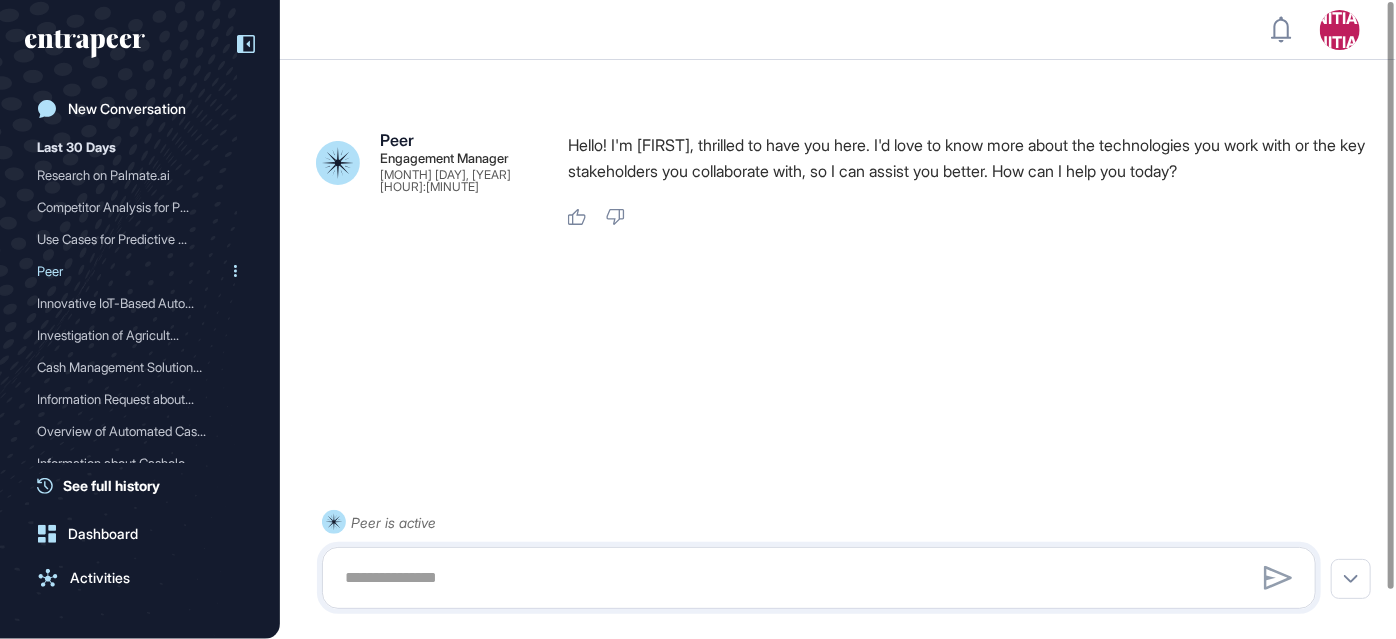 click 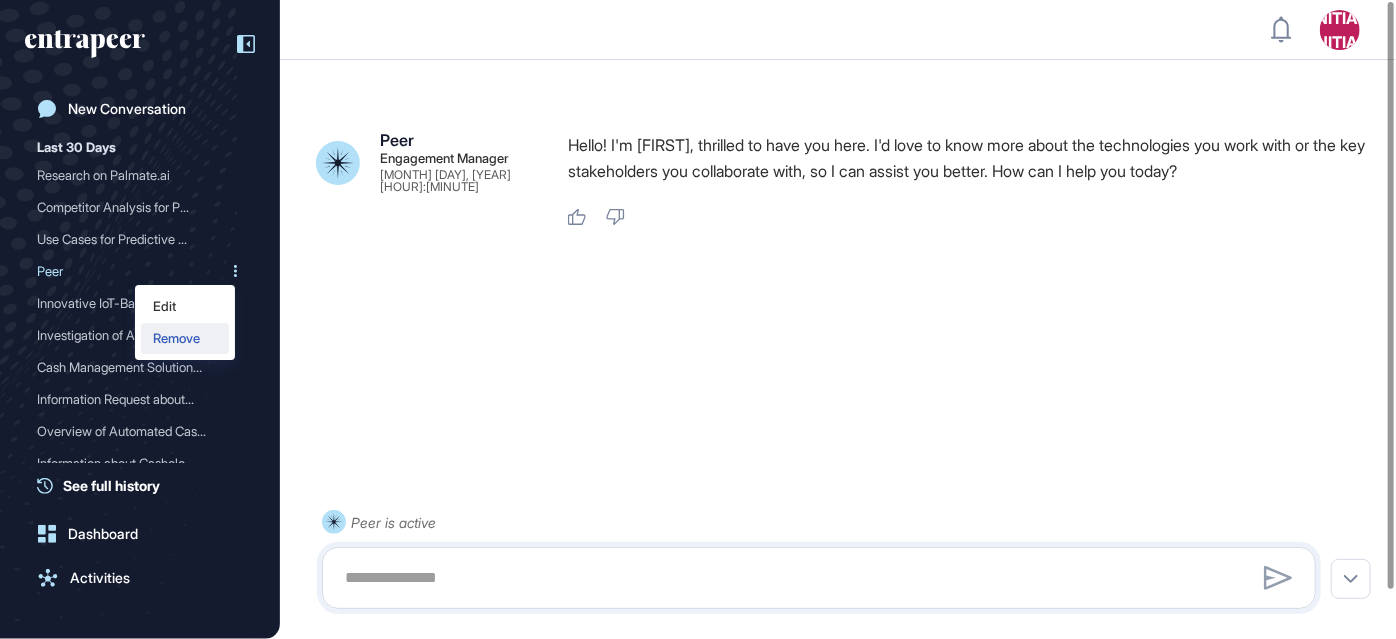 click on "Remove" at bounding box center [185, 338] 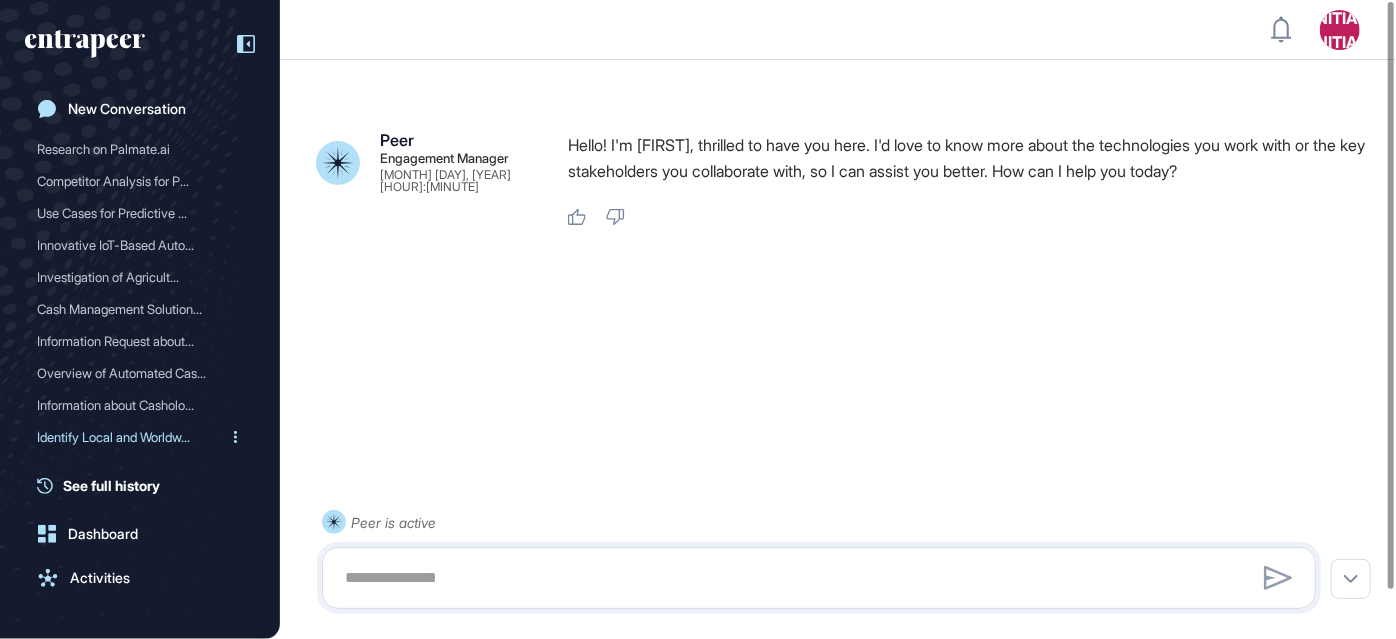 scroll, scrollTop: 22, scrollLeft: 0, axis: vertical 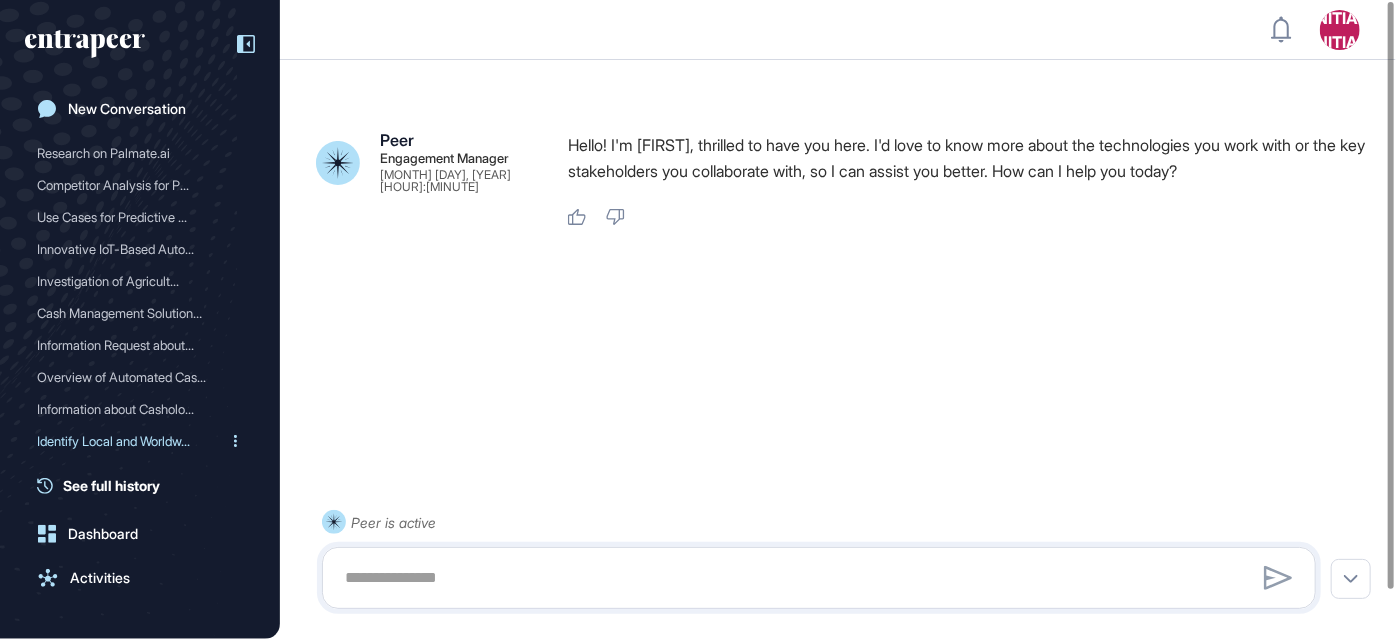 click on "Identify Local and Worldw..." at bounding box center [132, 441] 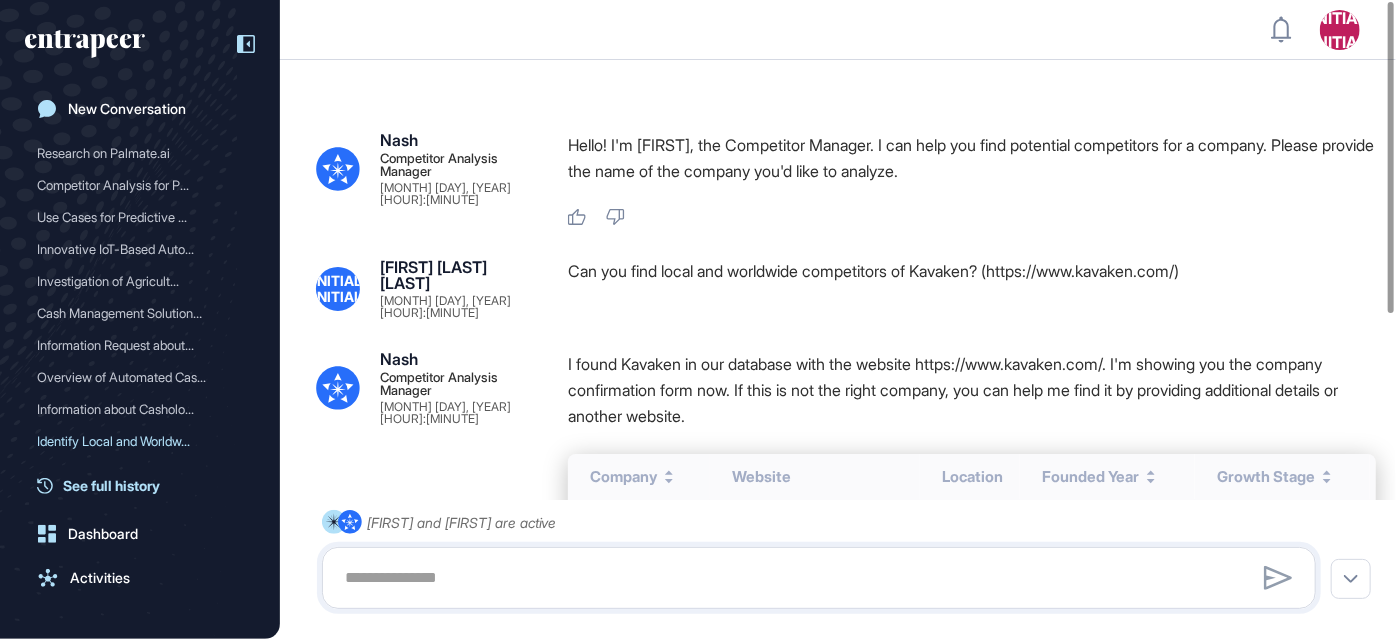 click on "See full history" at bounding box center [111, 485] 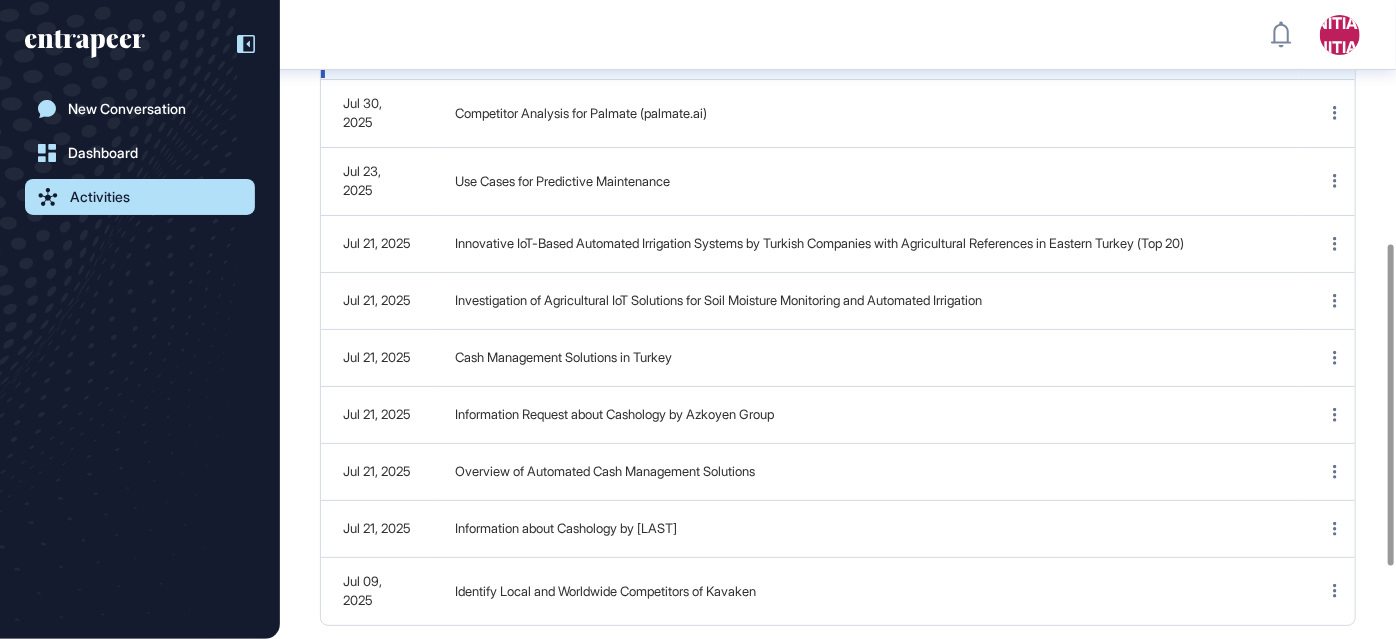 scroll, scrollTop: 625, scrollLeft: 0, axis: vertical 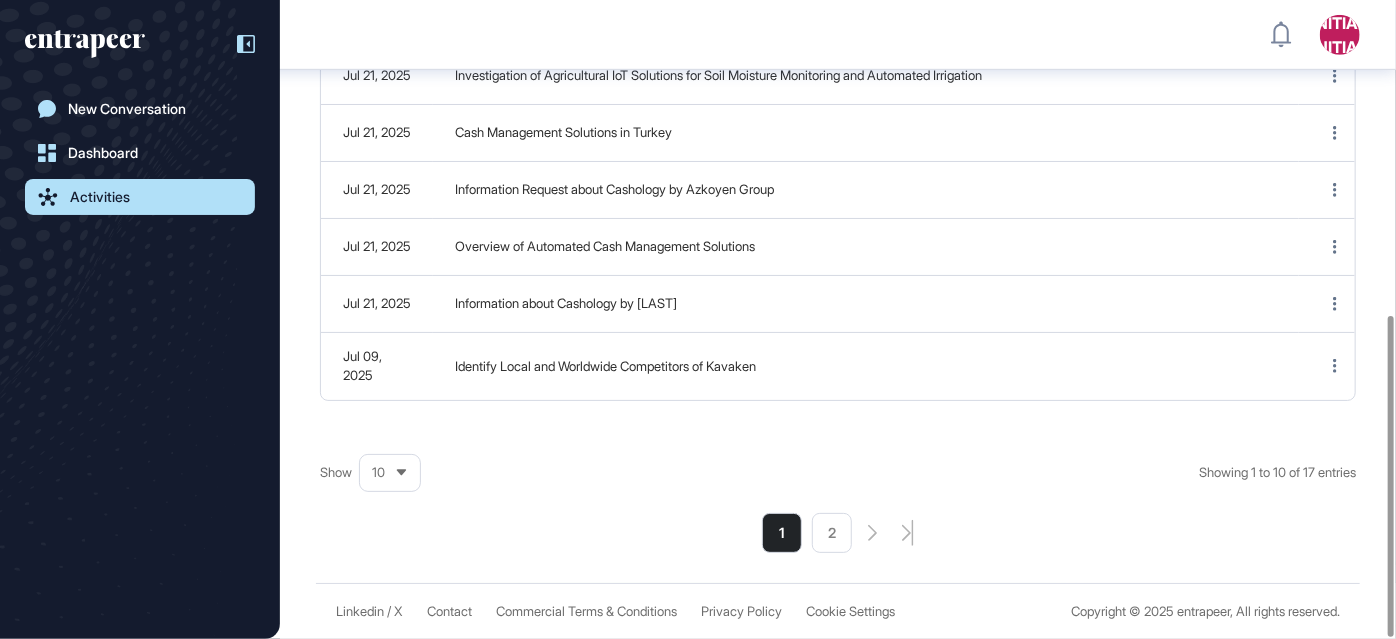 click on "2" 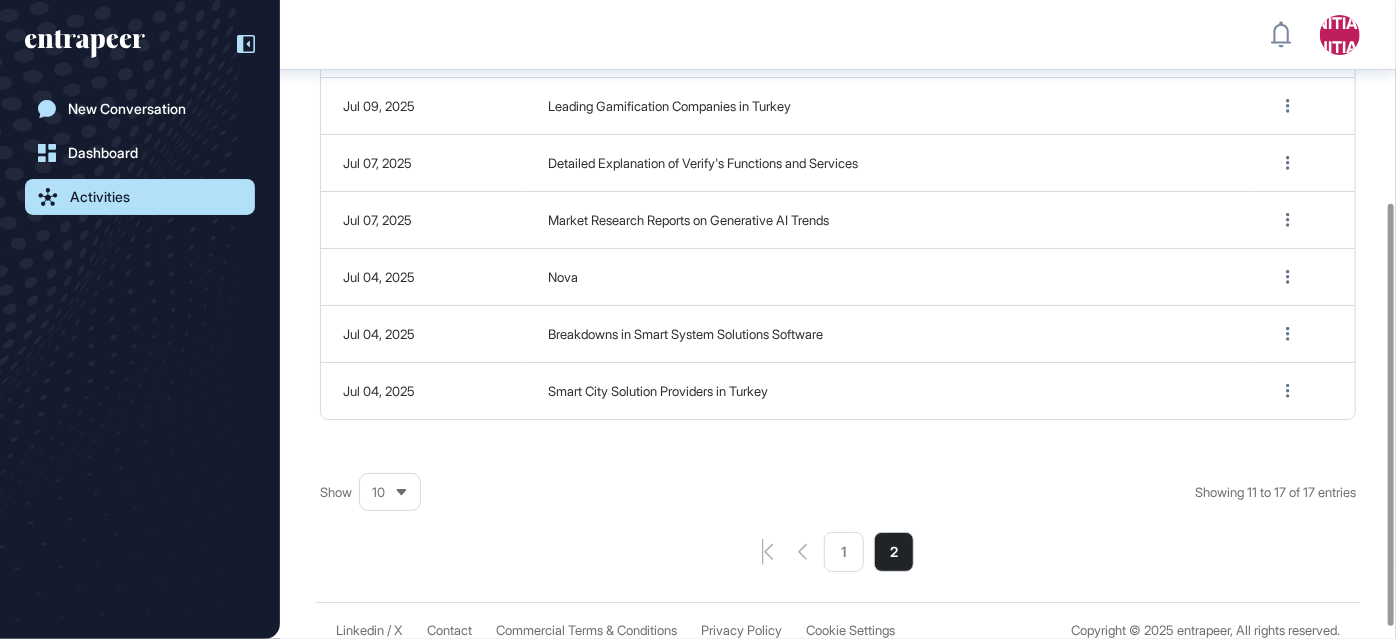 scroll, scrollTop: 322, scrollLeft: 0, axis: vertical 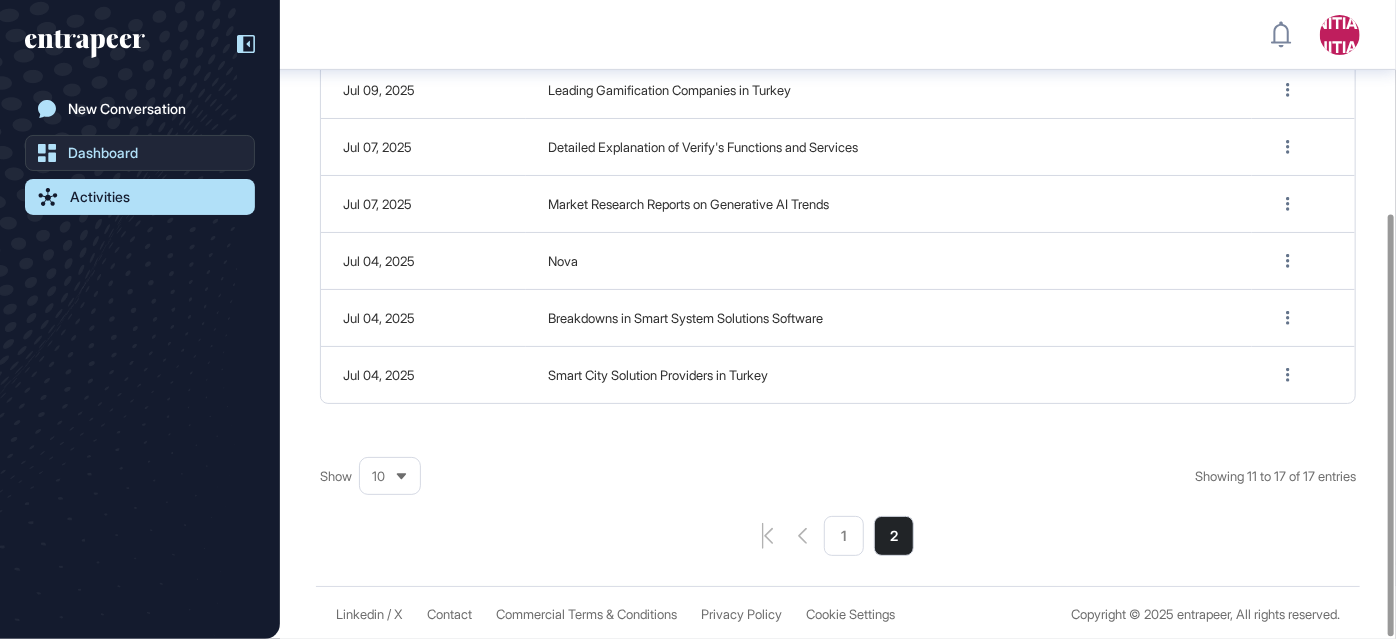 click on "Dashboard" 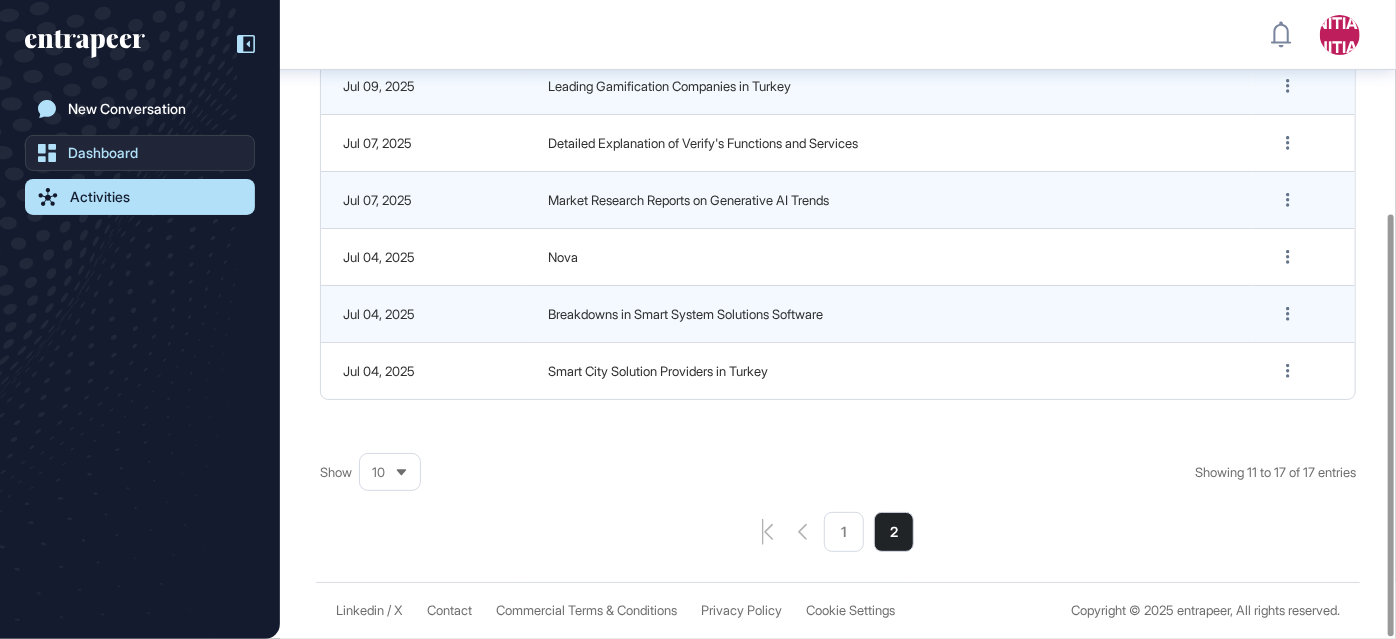 click on "Dashboard" 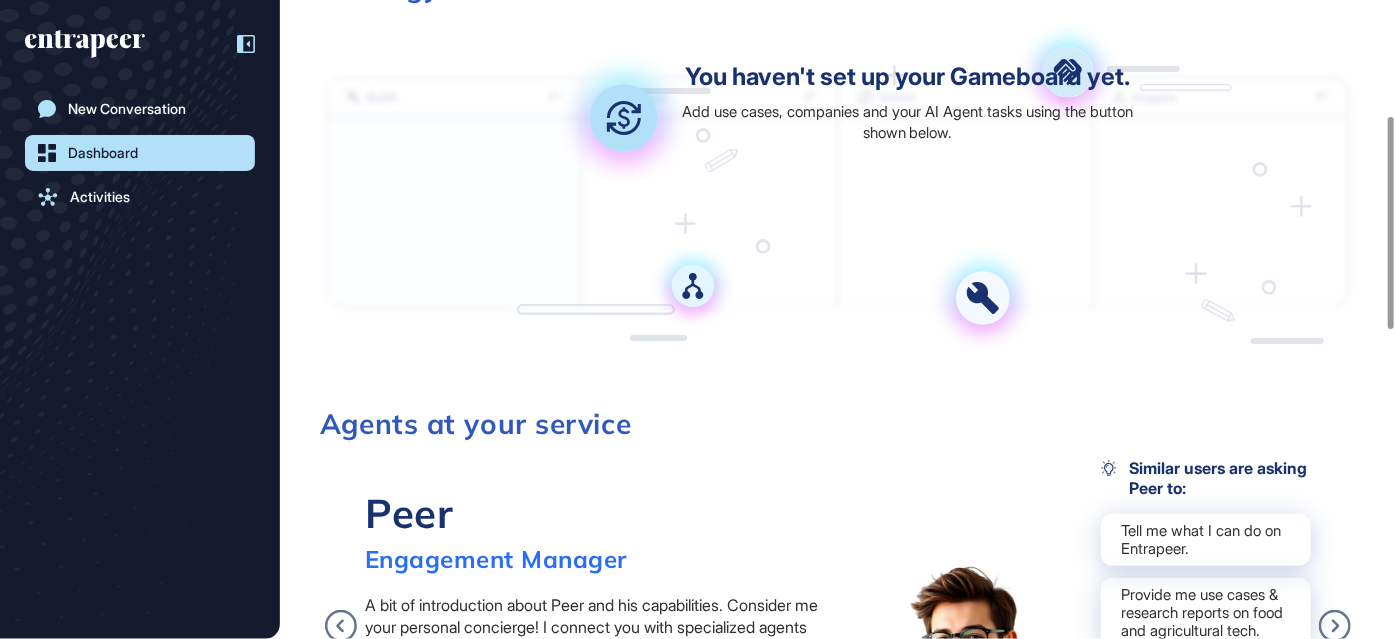 scroll, scrollTop: 0, scrollLeft: 0, axis: both 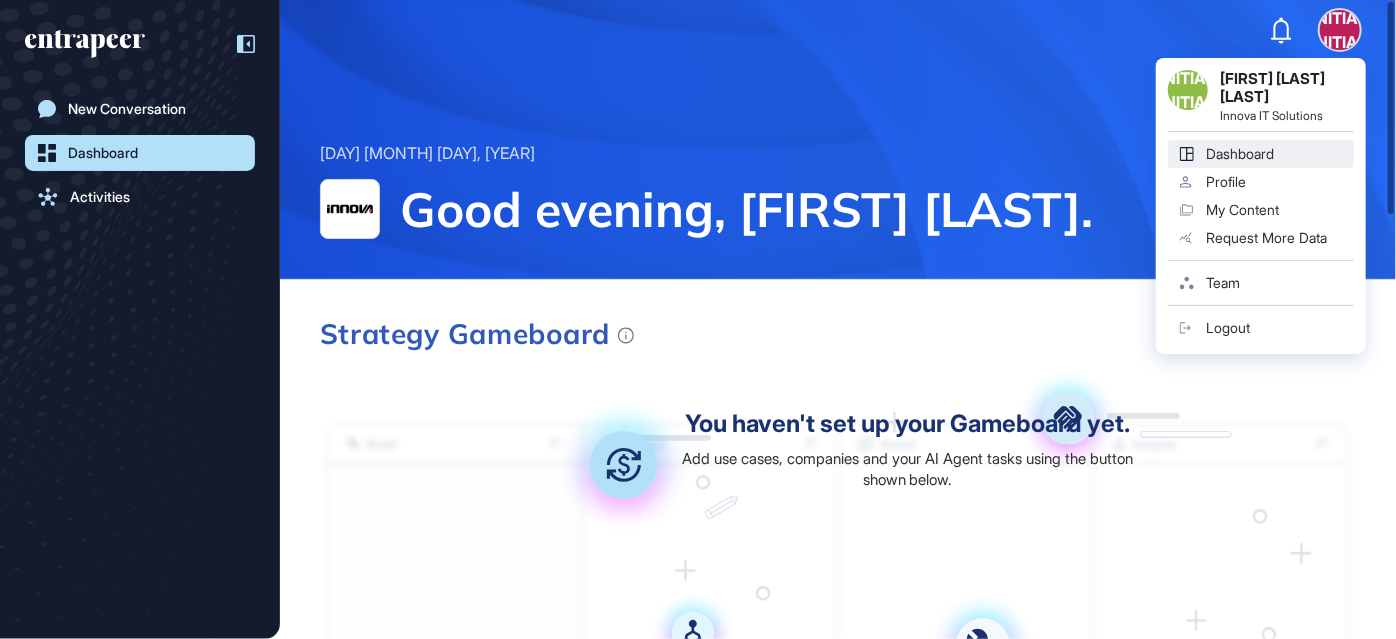 click on "[FIRST] [LAST] [COMPANY] Dashboard Profile My Content Request More Data Team Logout" at bounding box center (1261, 206) 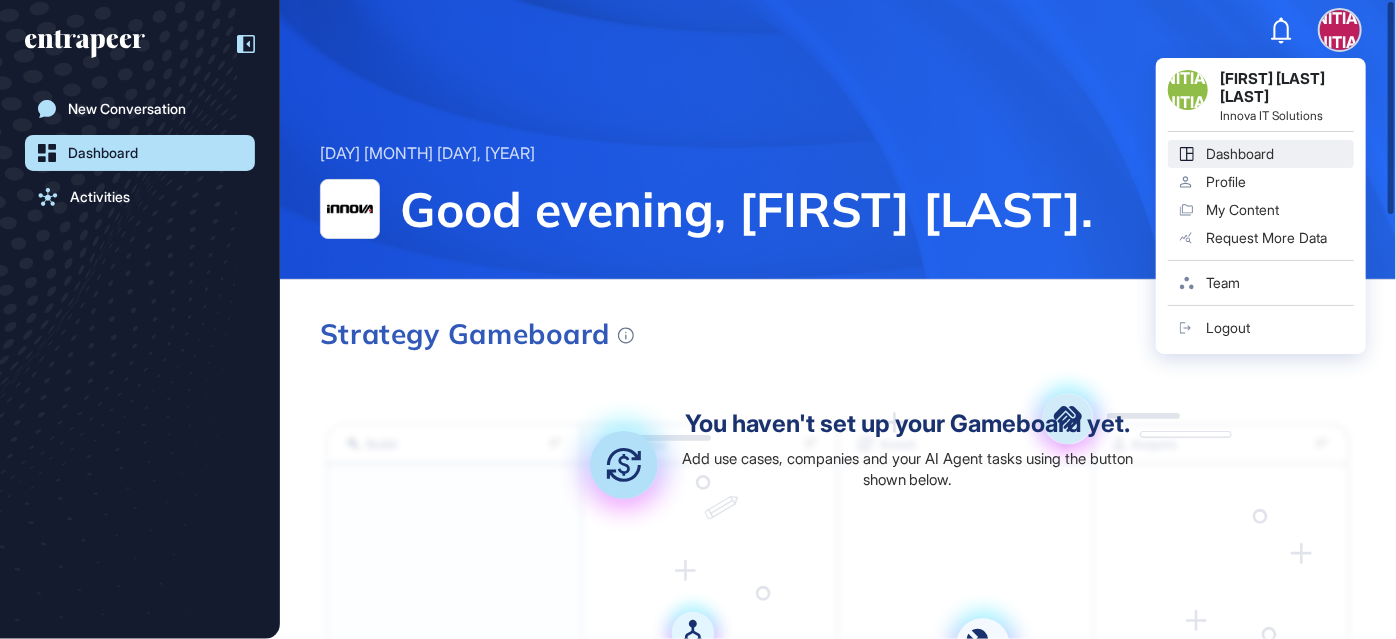 click on "My Content" at bounding box center [1242, 210] 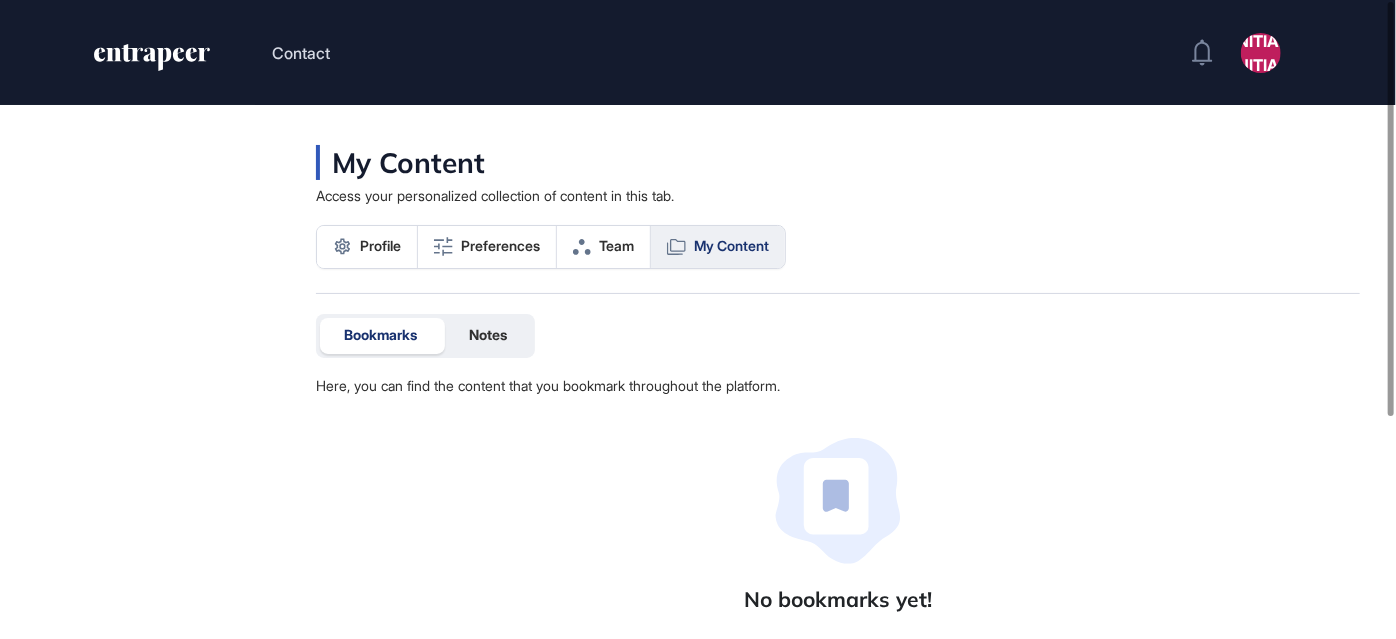 click 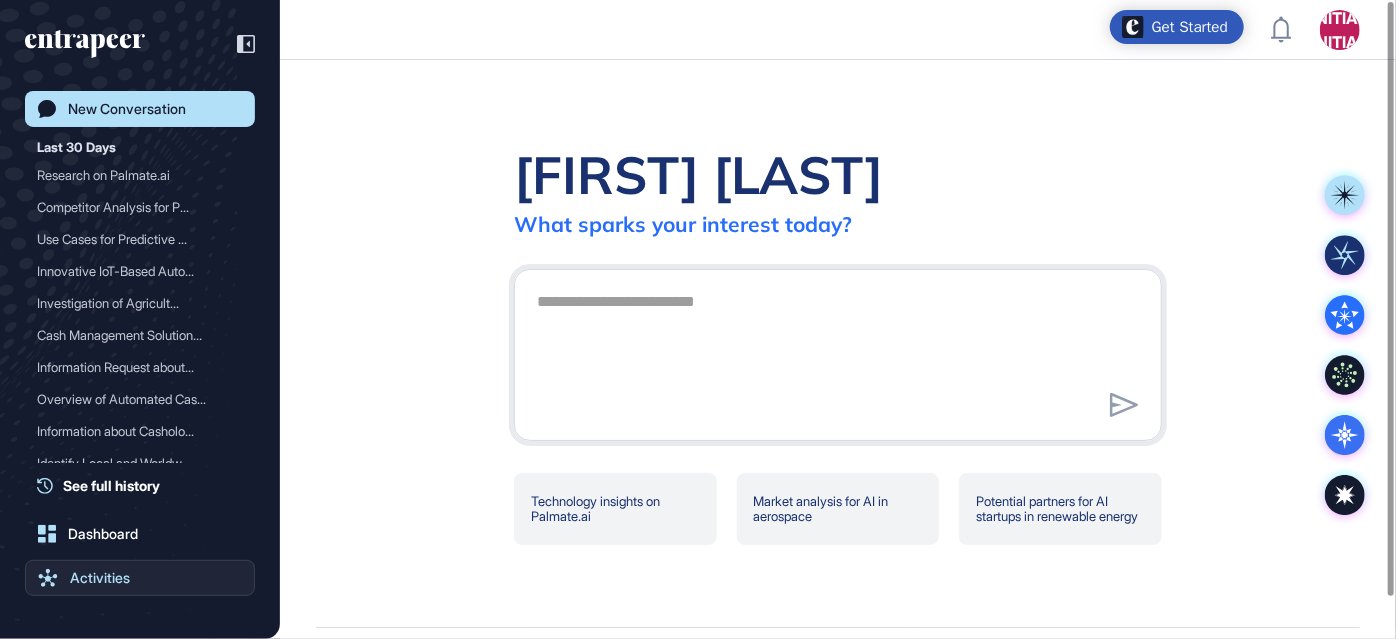 click on "Activities" 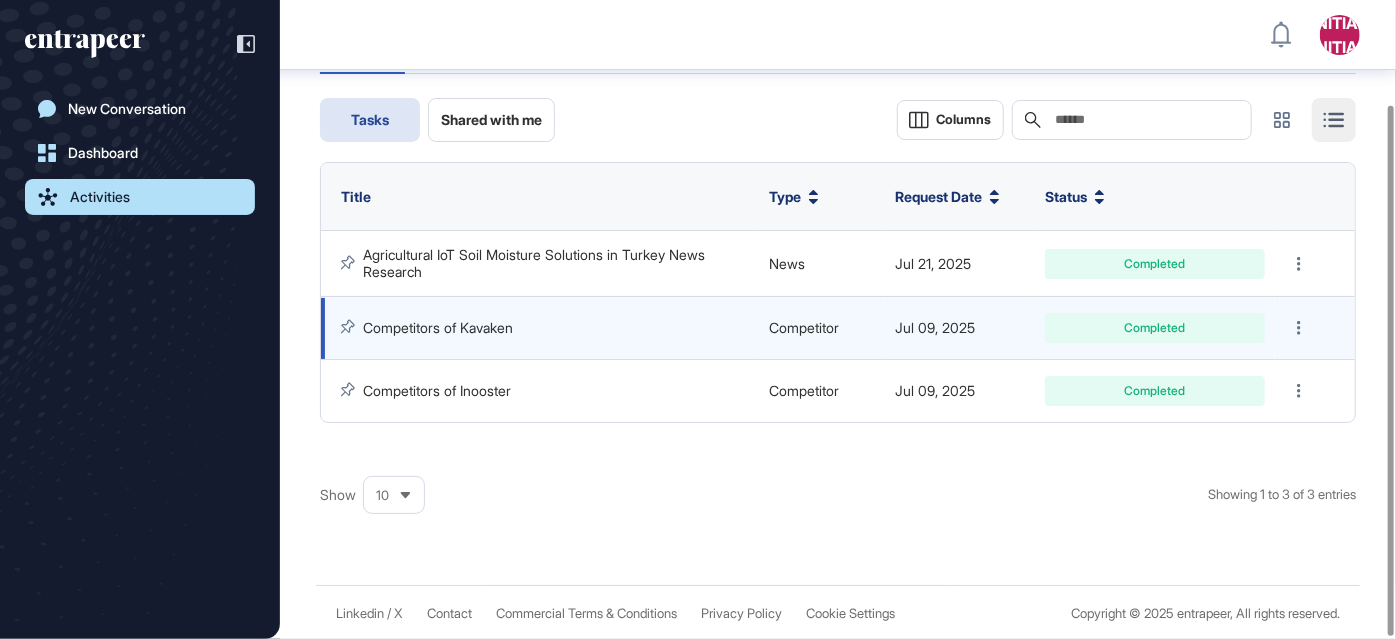 scroll, scrollTop: 125, scrollLeft: 0, axis: vertical 